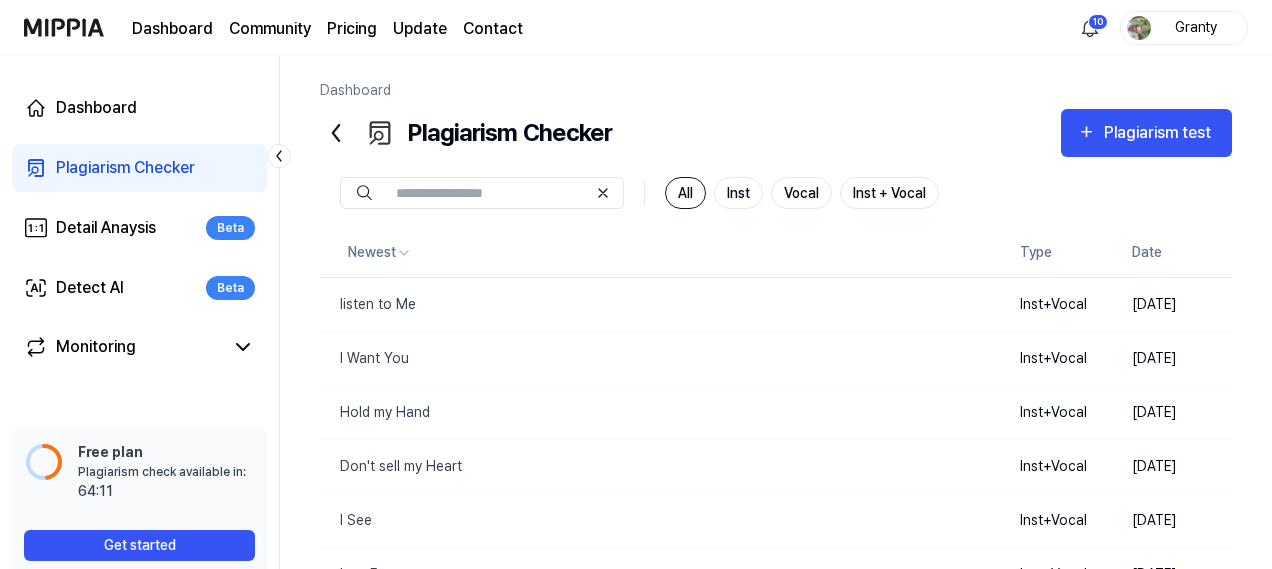 scroll, scrollTop: 0, scrollLeft: 0, axis: both 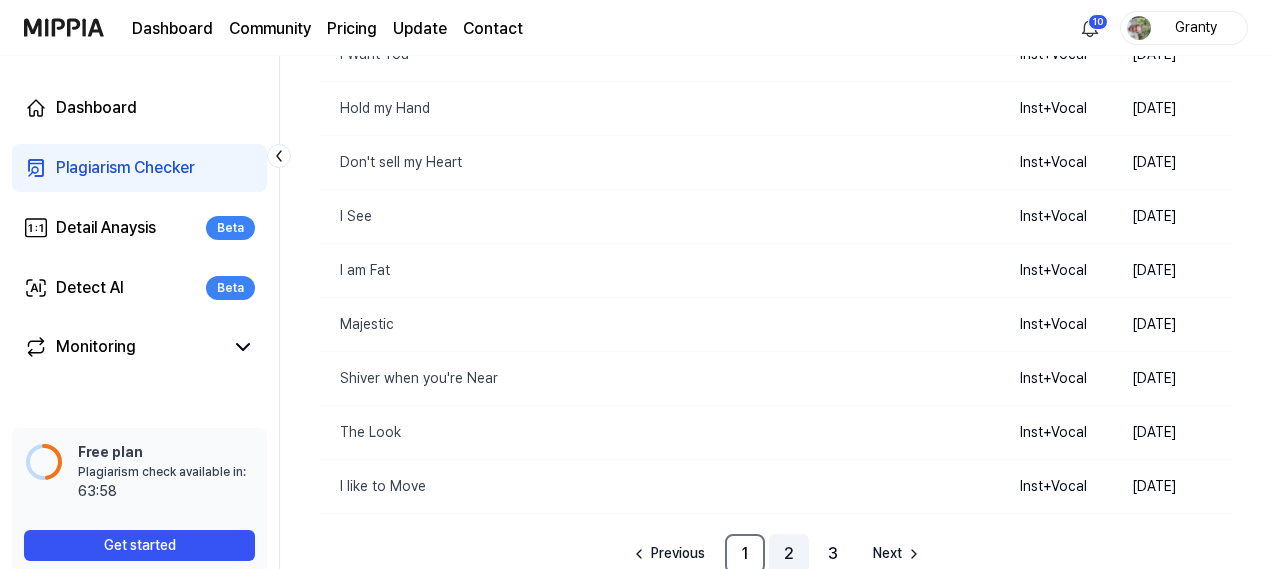 click on "2" at bounding box center (789, 554) 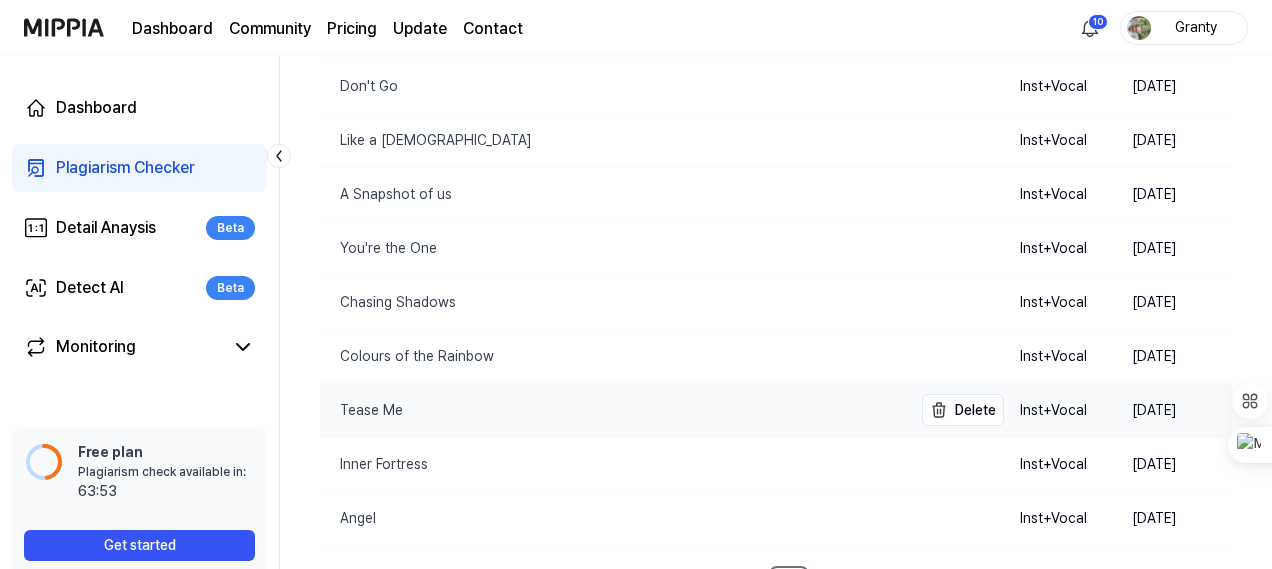 scroll, scrollTop: 304, scrollLeft: 0, axis: vertical 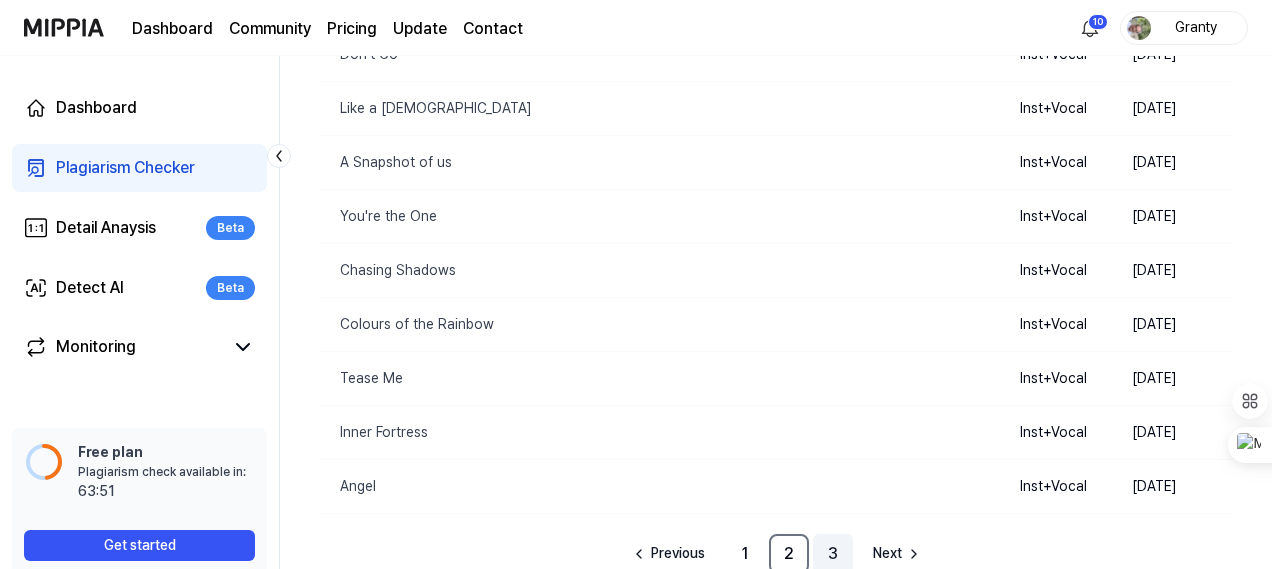 click on "3" at bounding box center [833, 554] 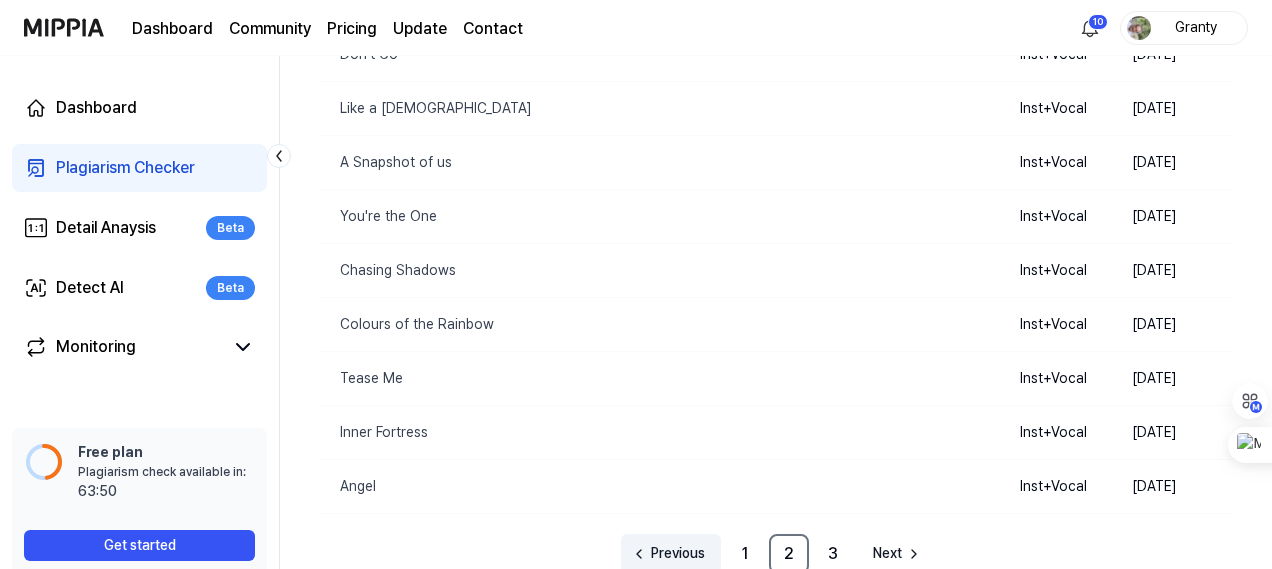 scroll, scrollTop: 45, scrollLeft: 0, axis: vertical 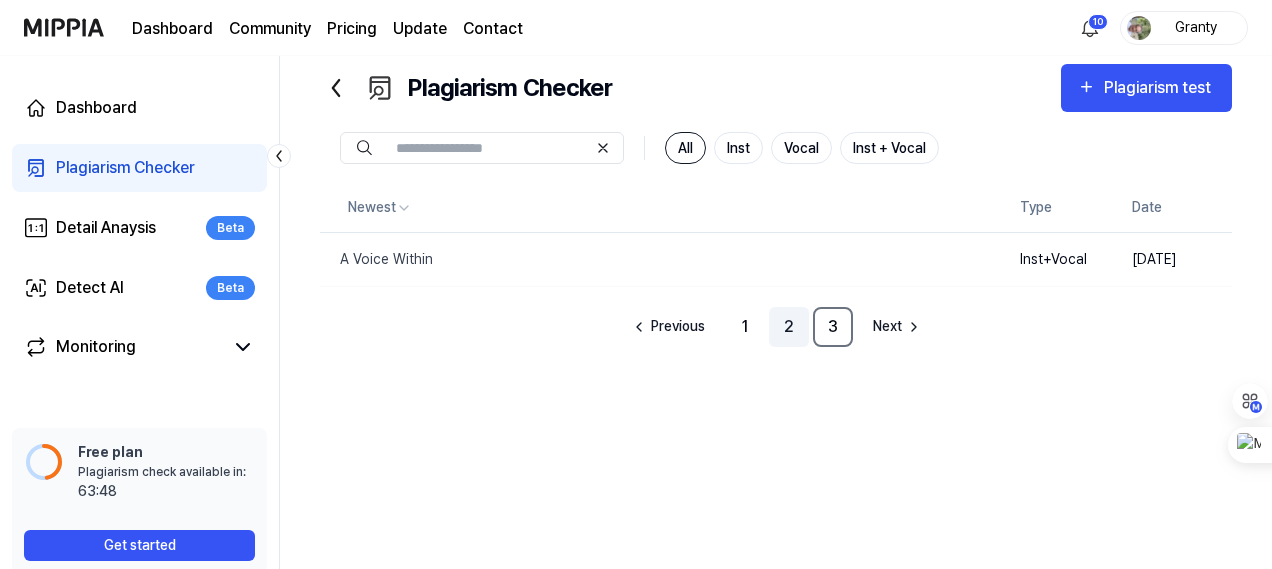 click on "2" at bounding box center (789, 327) 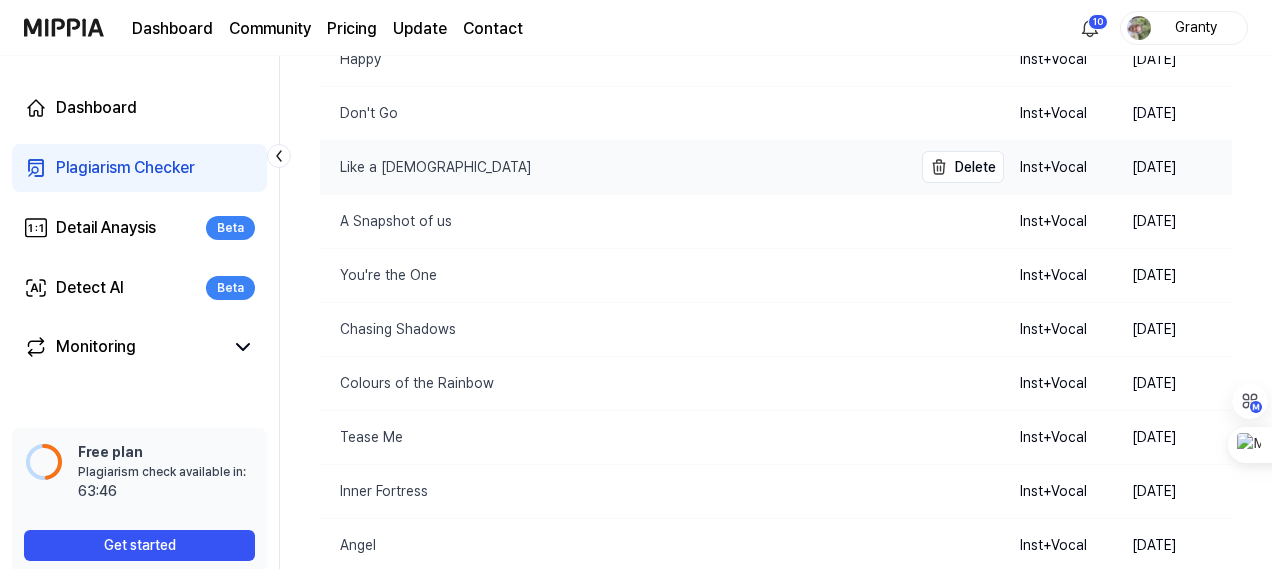 scroll, scrollTop: 304, scrollLeft: 0, axis: vertical 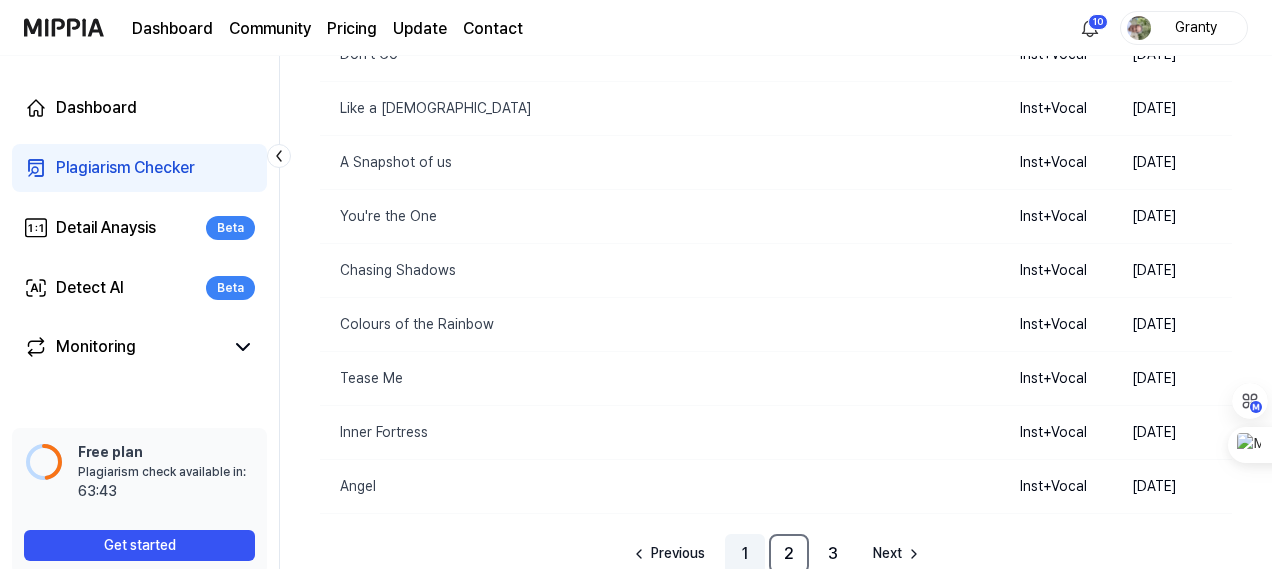 click on "1" at bounding box center (745, 554) 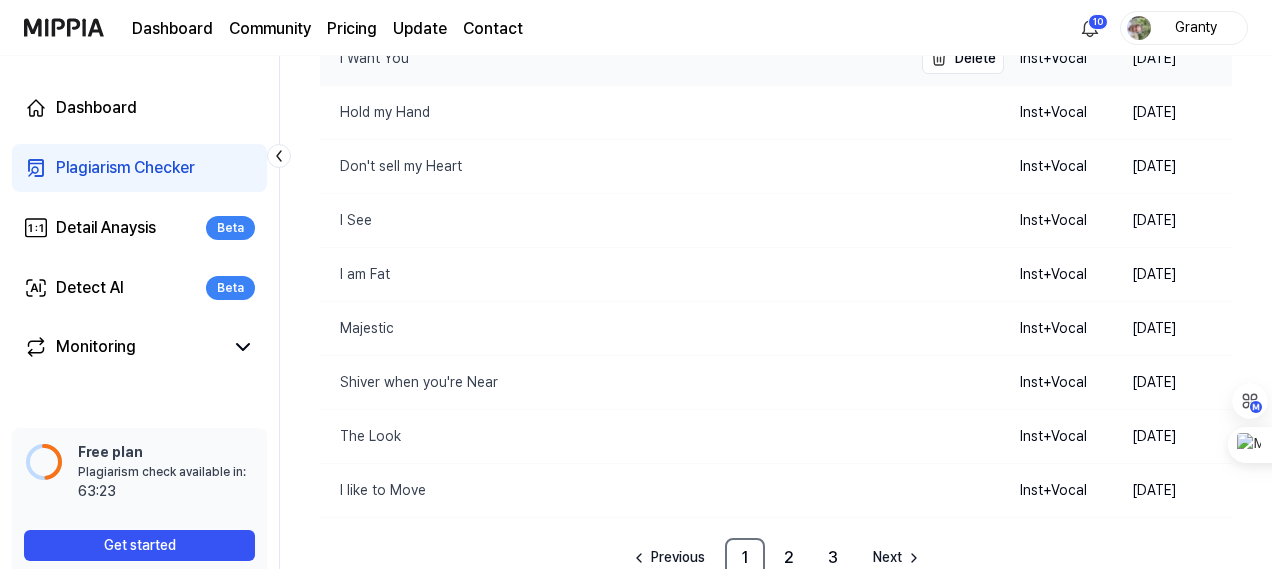 scroll, scrollTop: 304, scrollLeft: 0, axis: vertical 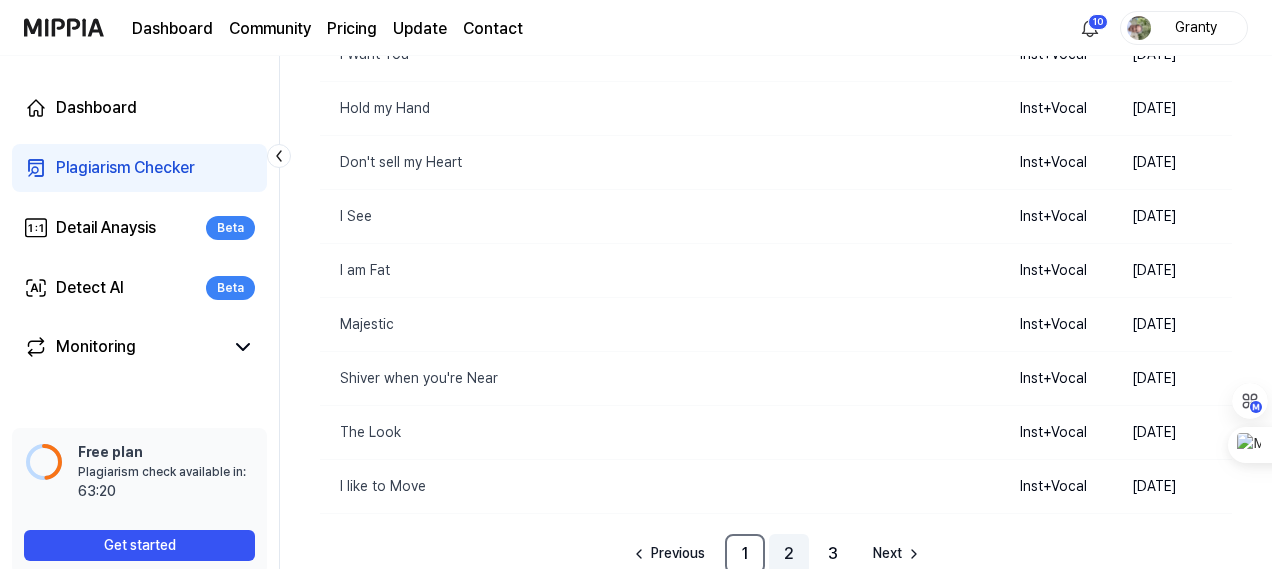 click on "2" at bounding box center [789, 554] 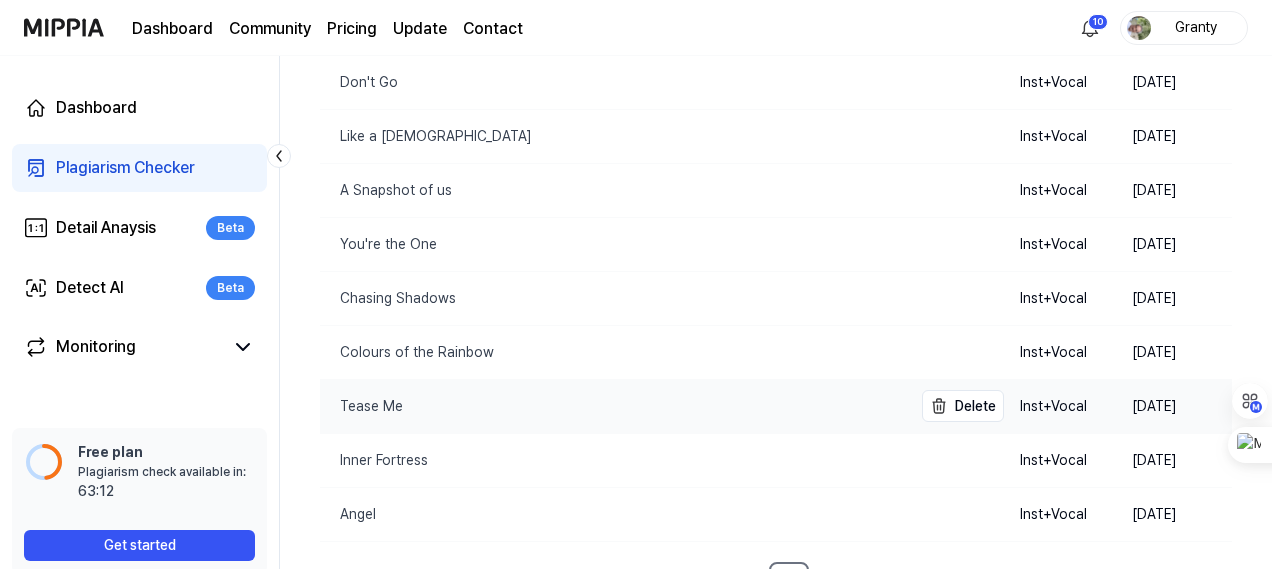 scroll, scrollTop: 304, scrollLeft: 0, axis: vertical 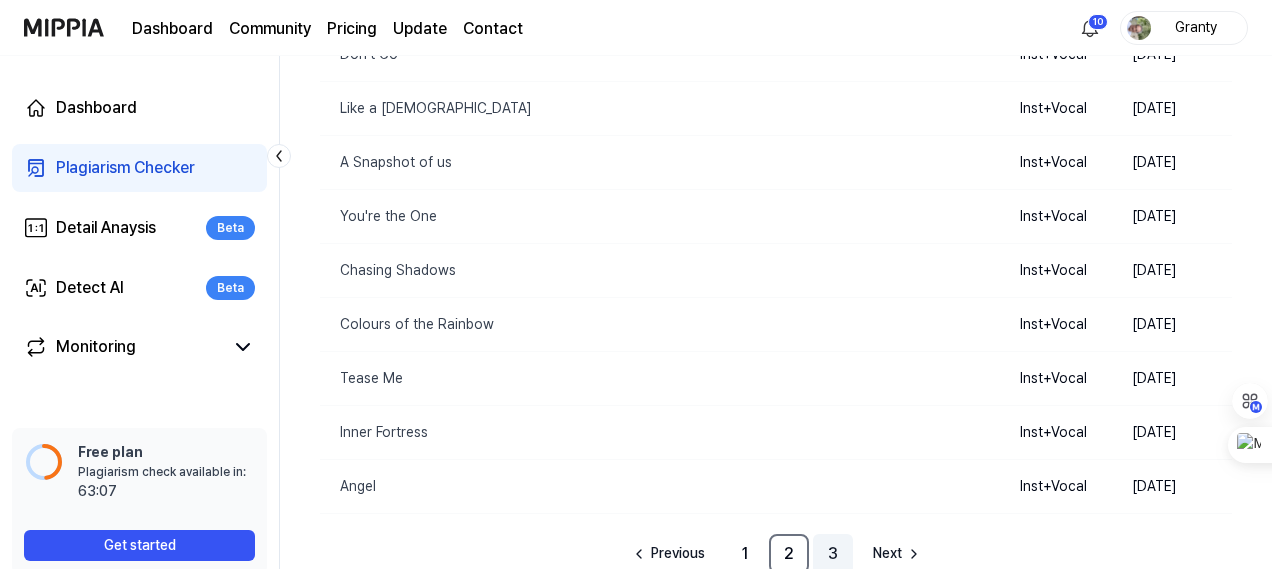 click on "3" at bounding box center [833, 554] 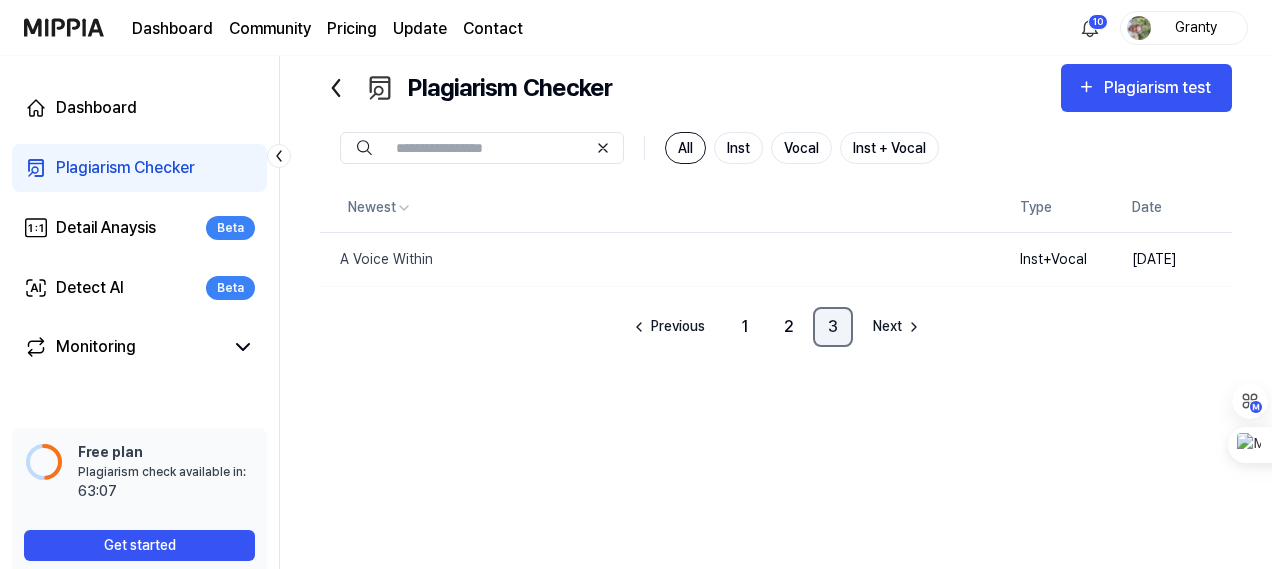 scroll, scrollTop: 45, scrollLeft: 0, axis: vertical 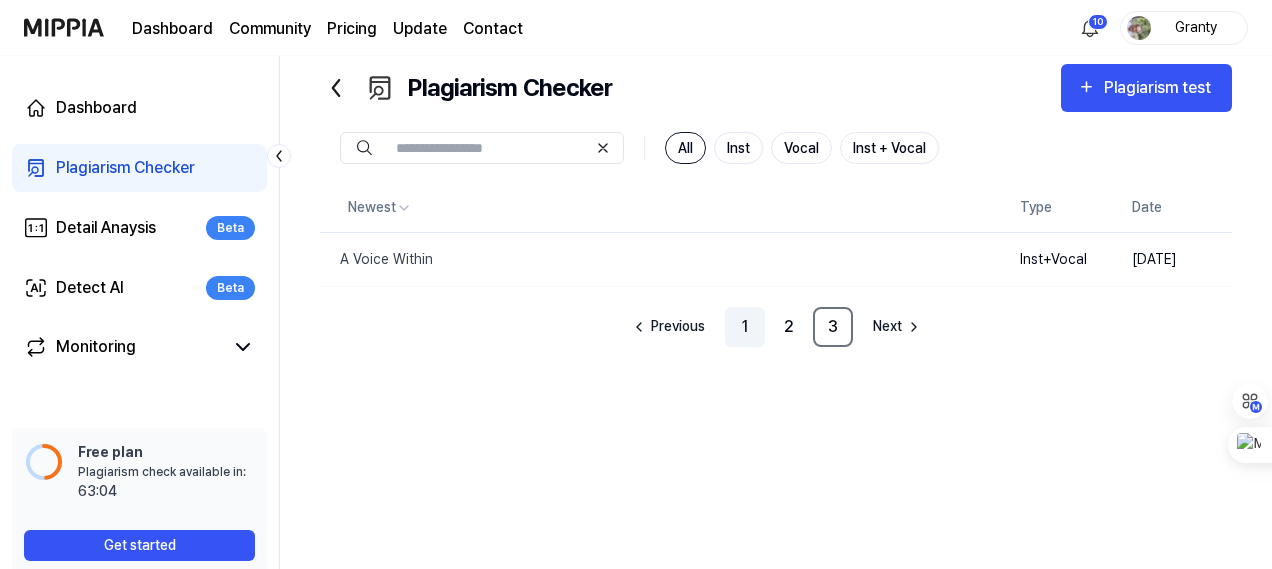 click on "1" at bounding box center [745, 327] 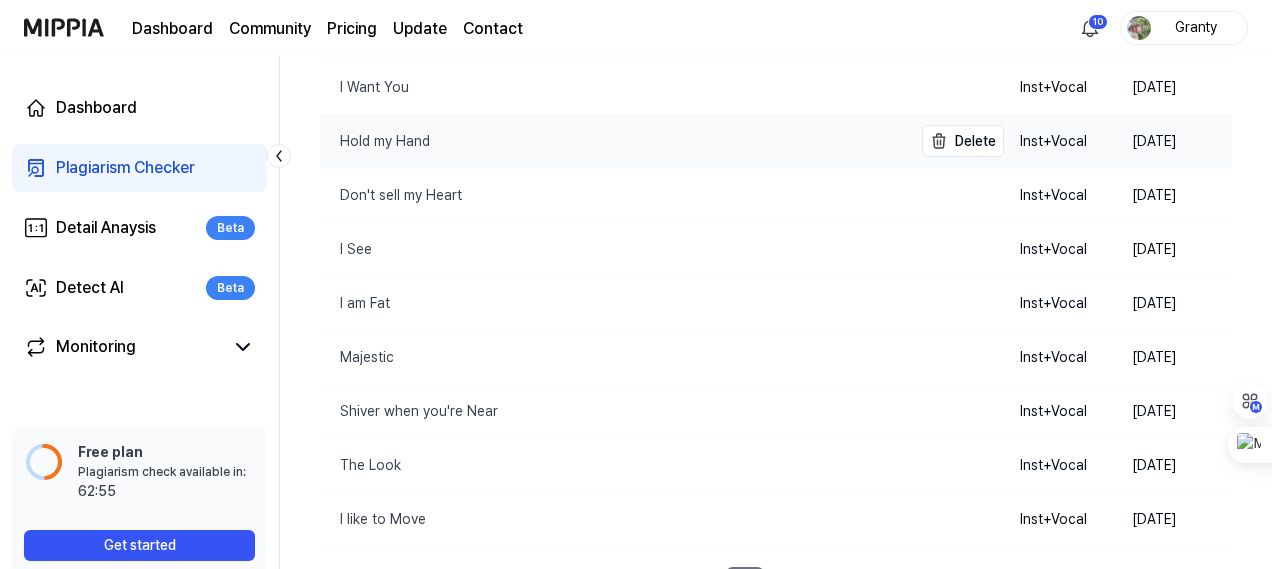scroll, scrollTop: 304, scrollLeft: 0, axis: vertical 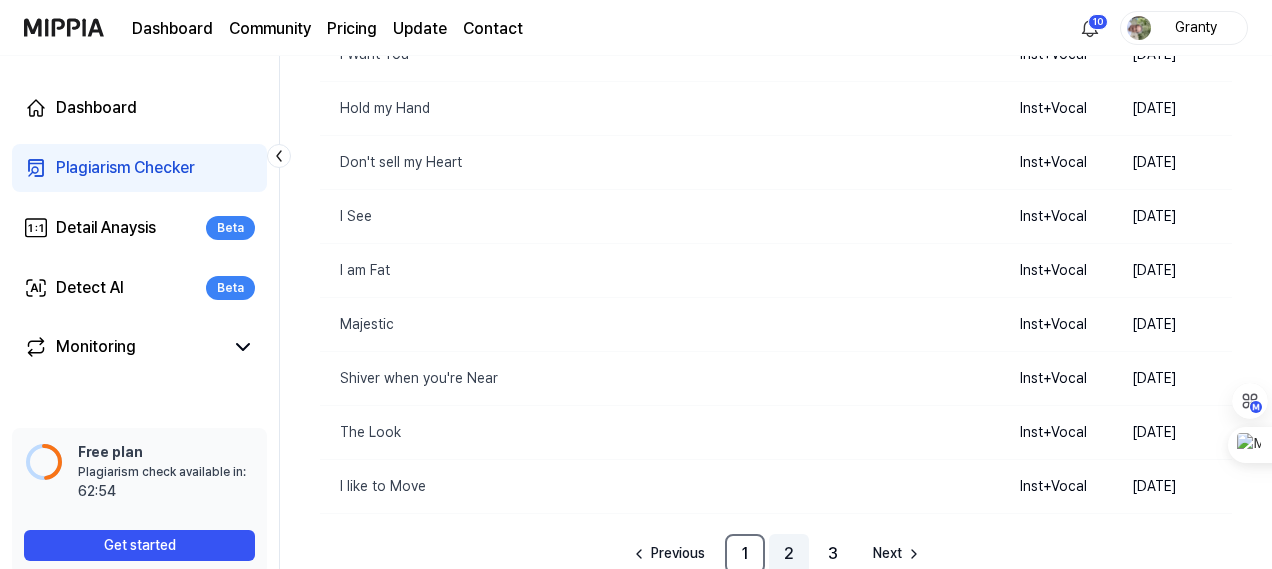 click on "2" at bounding box center (789, 554) 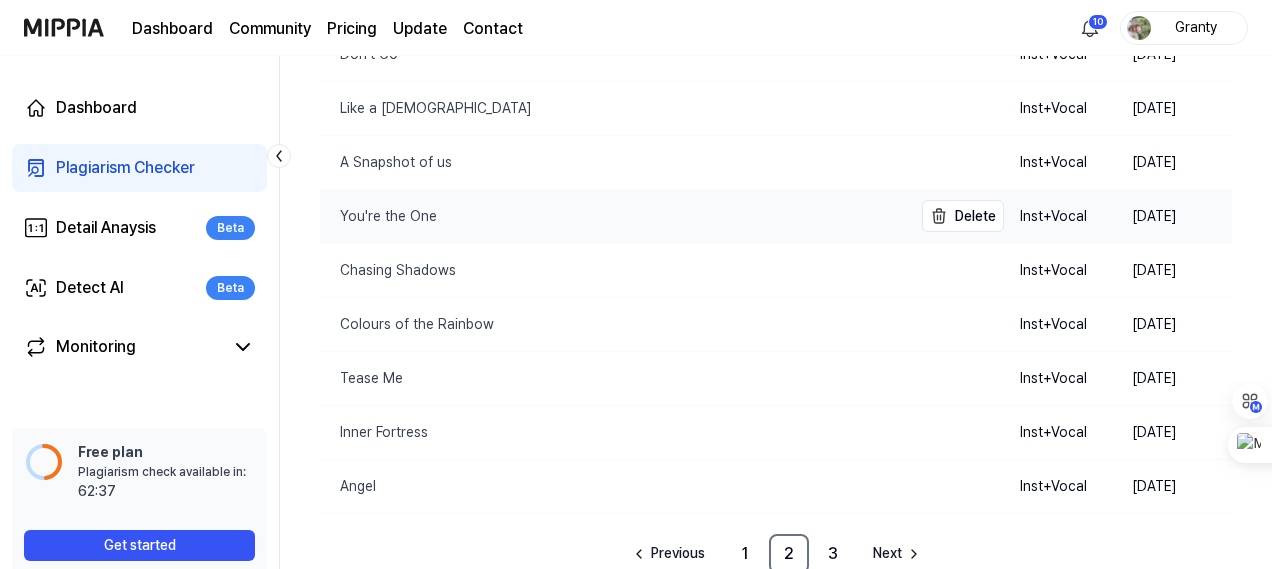 scroll, scrollTop: 0, scrollLeft: 0, axis: both 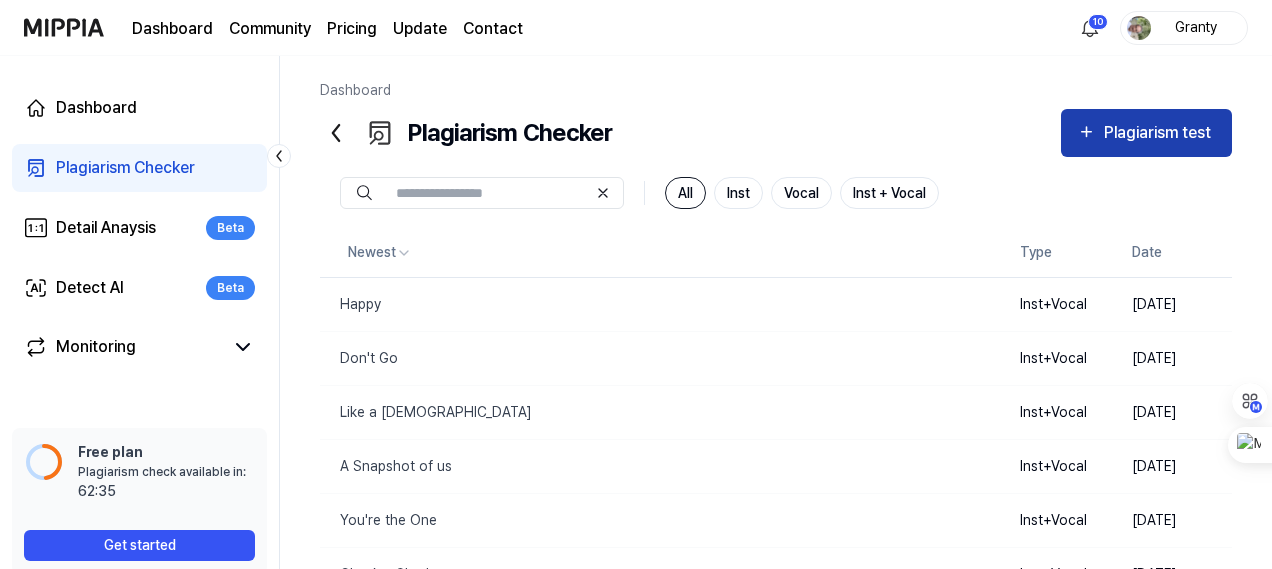 type 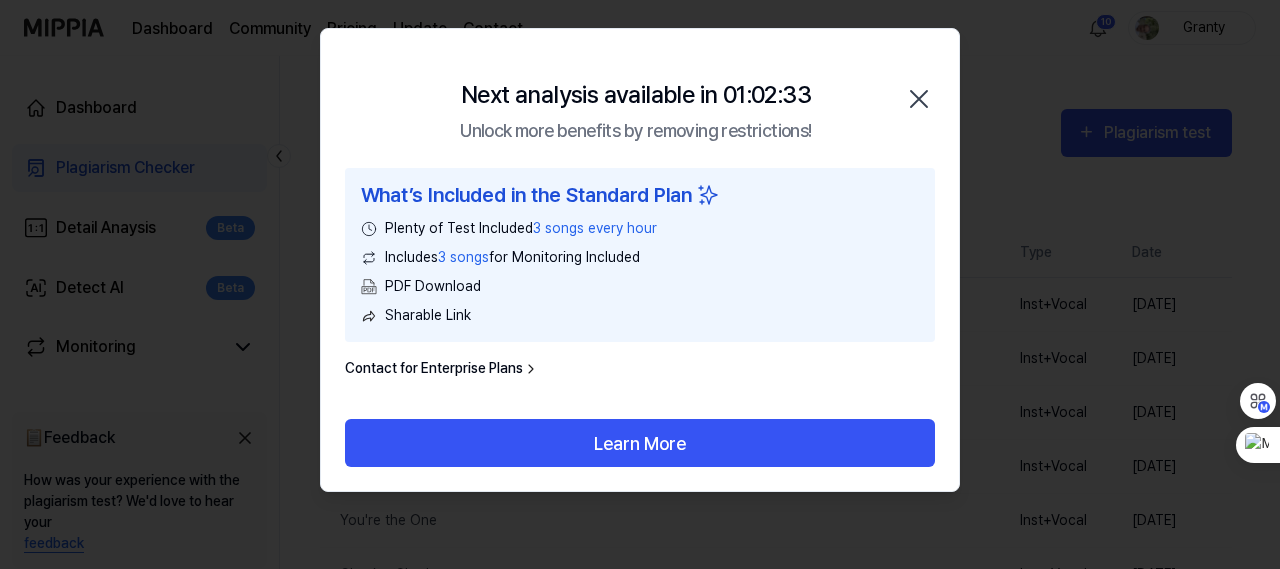 type 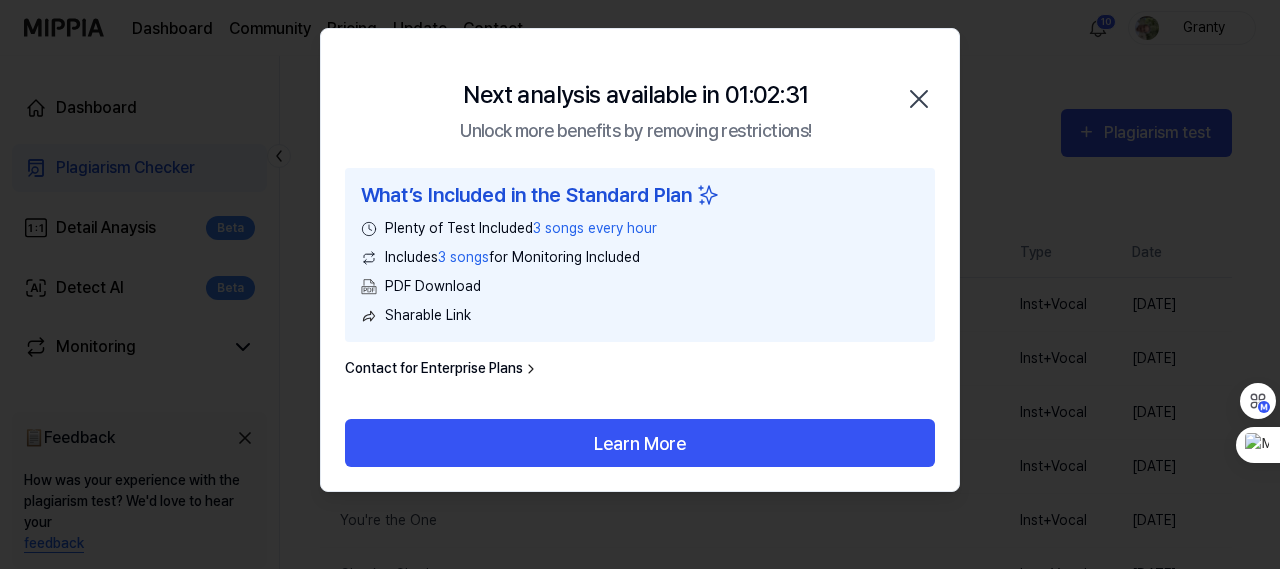 click 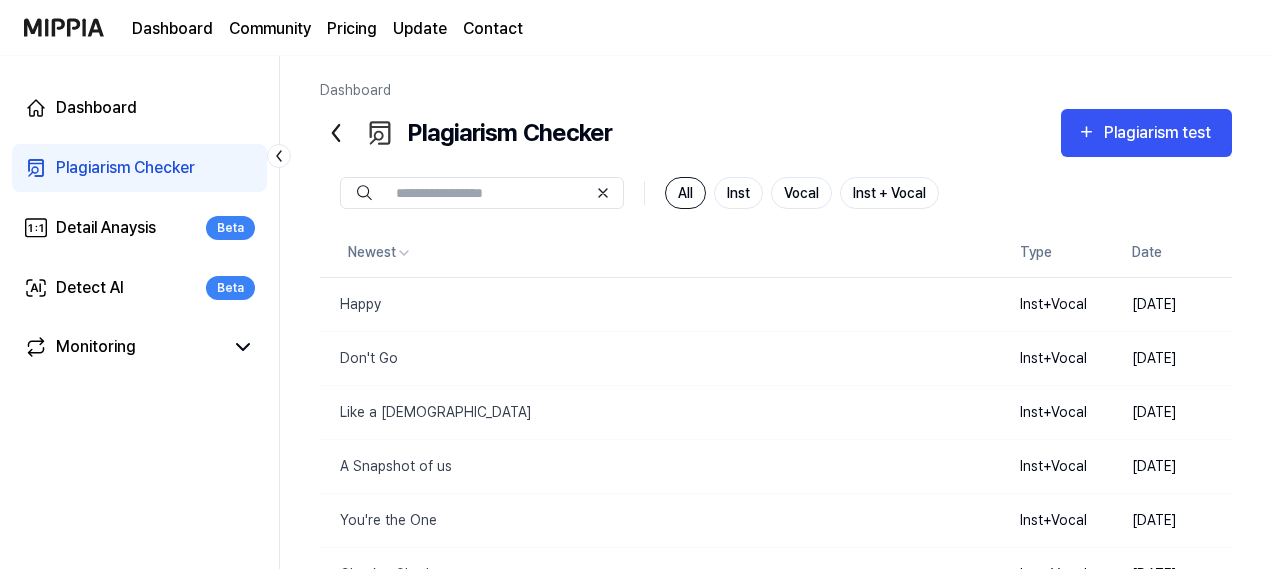 scroll, scrollTop: 0, scrollLeft: 0, axis: both 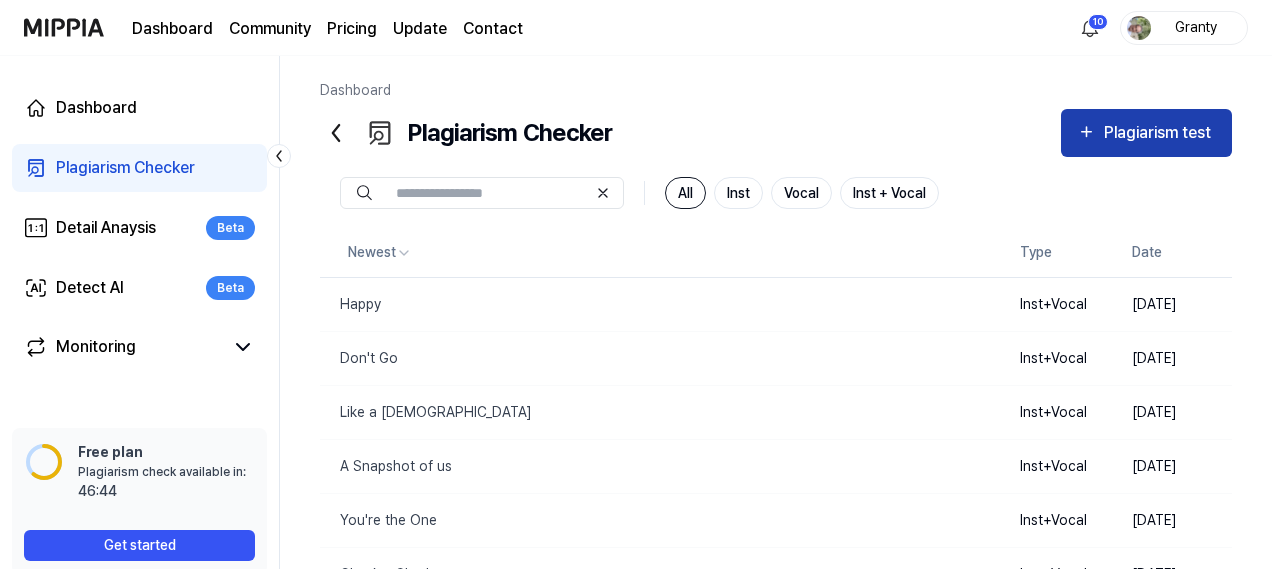 type 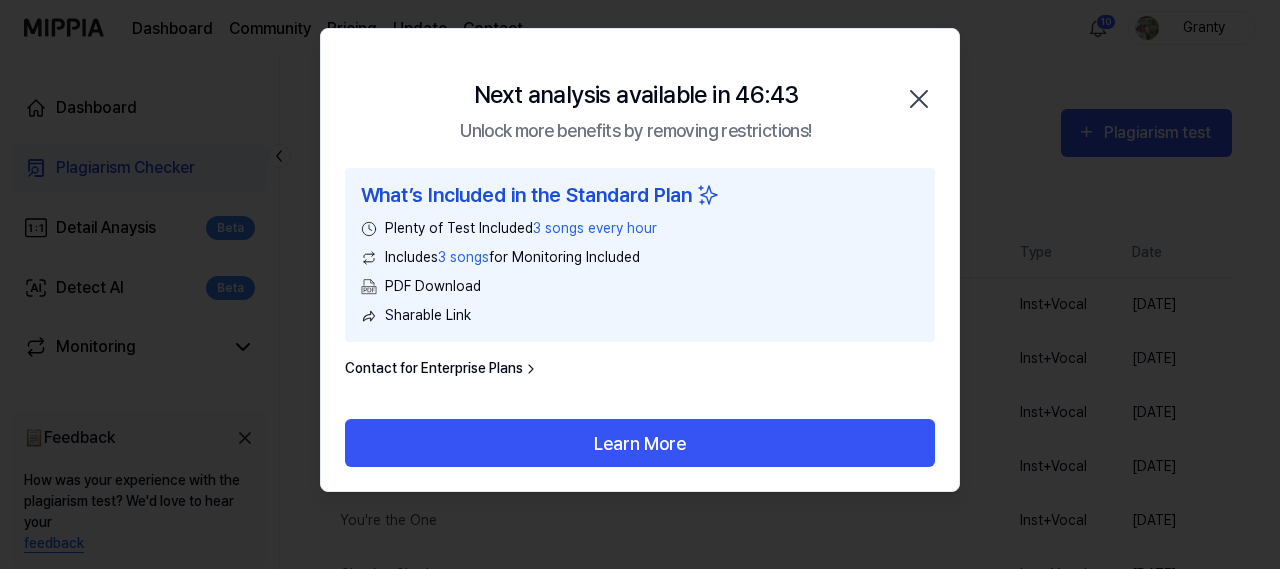 type 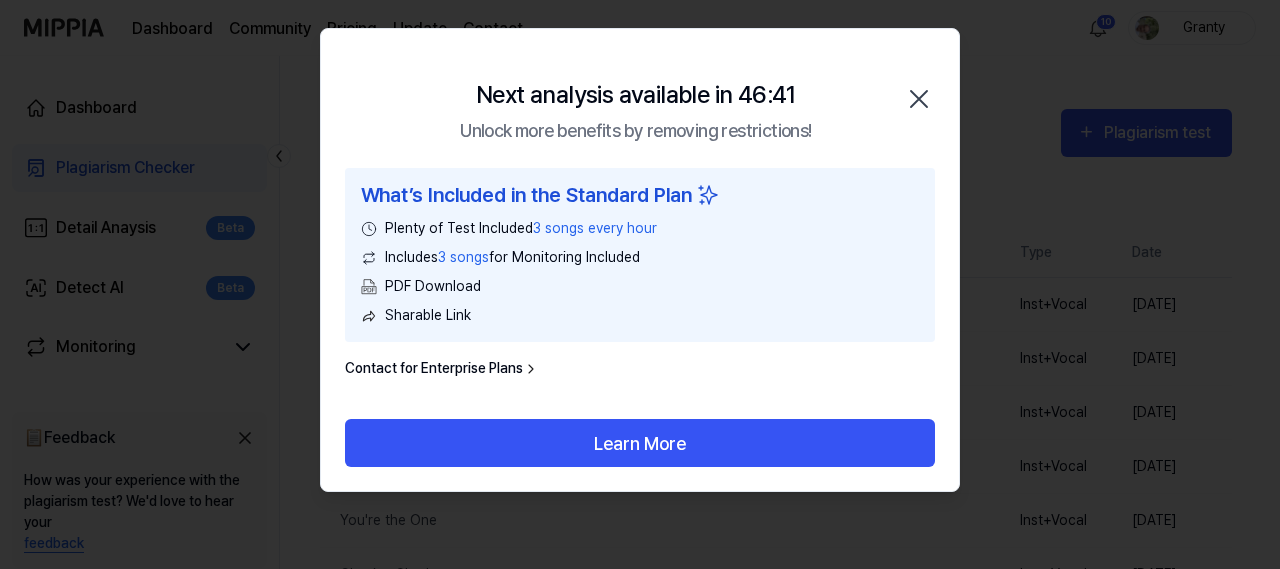click 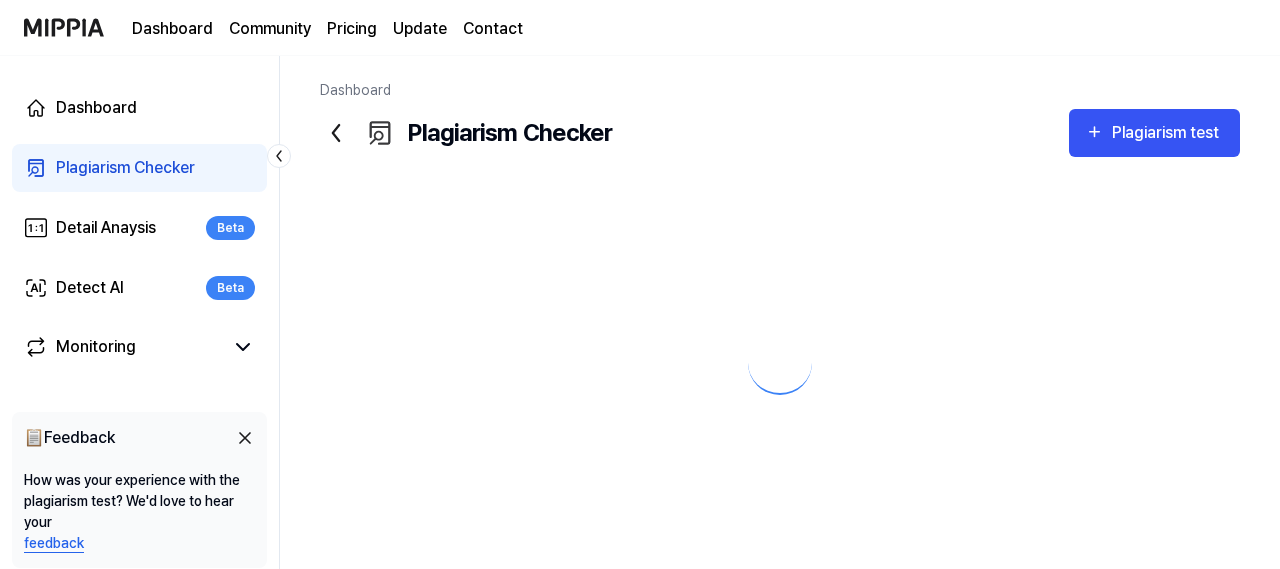 scroll, scrollTop: 0, scrollLeft: 0, axis: both 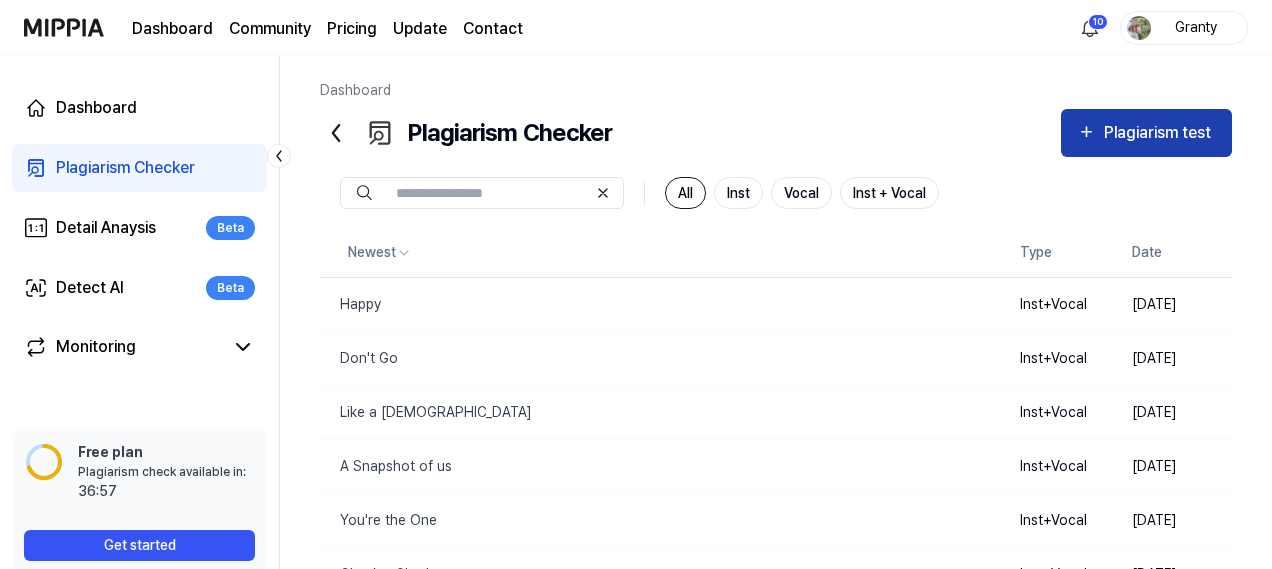 type 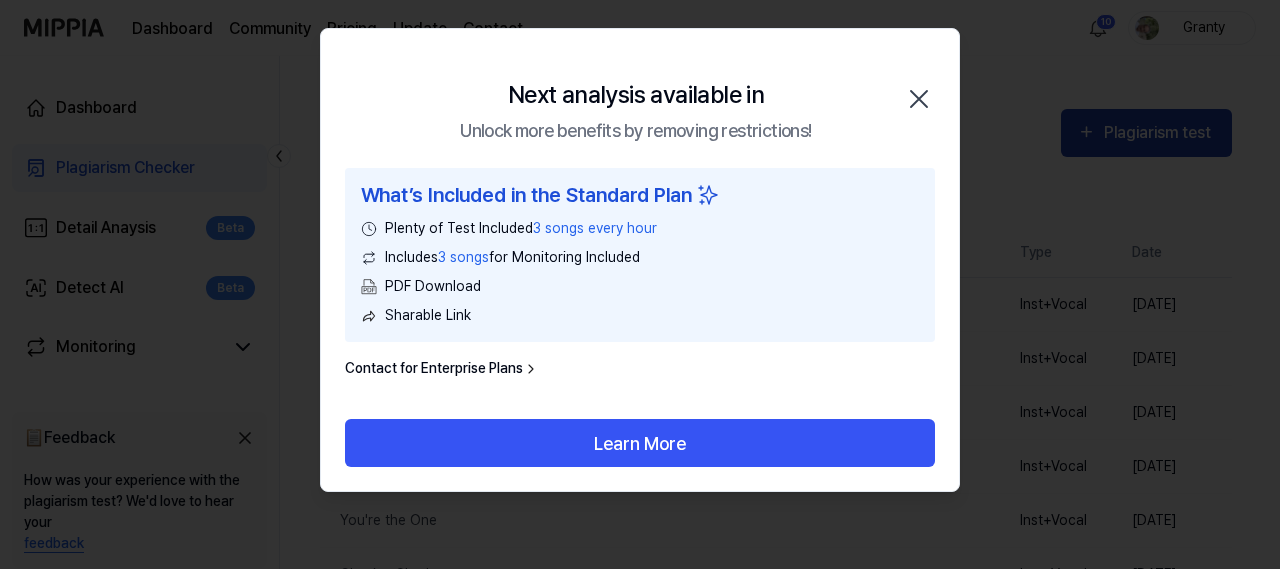 type 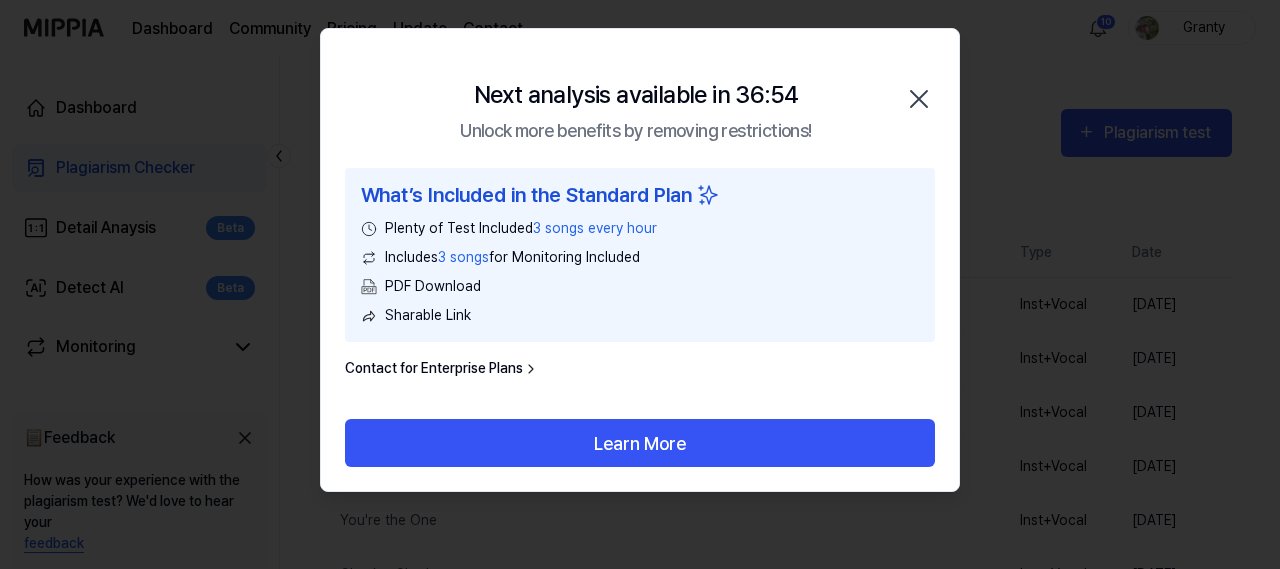 click 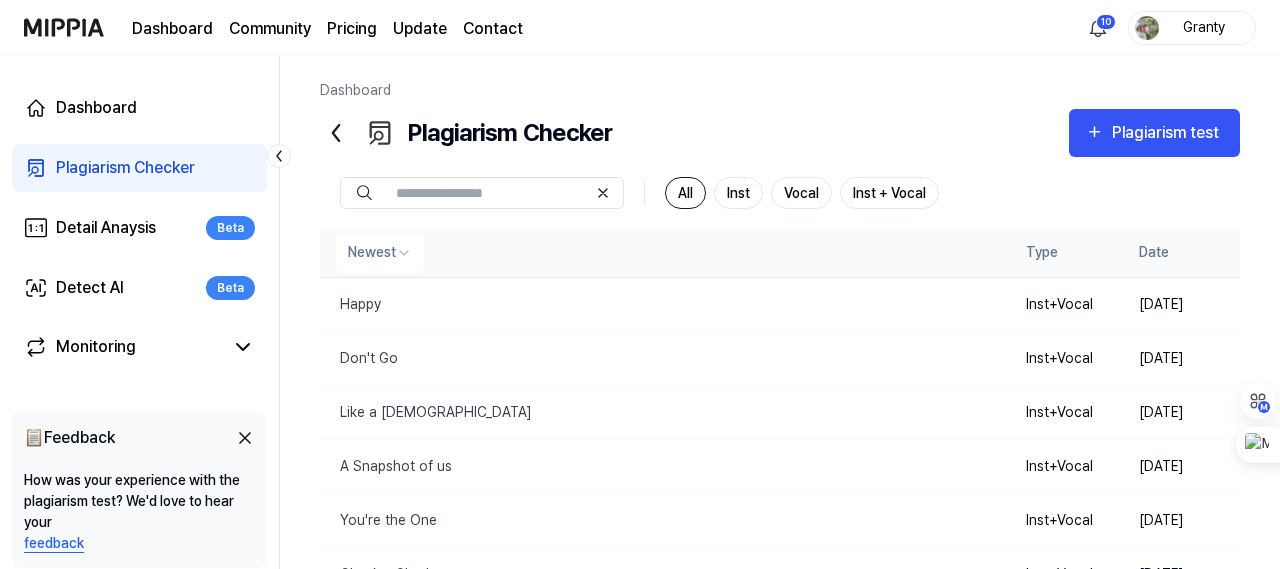 click on "Dashboard Community Pricing Update Contact 10 Granty Dashboard Plagiarism Checker Detail Anaysis Beta Detect AI Beta Monitoring 📋  Feedback How was your experience with the plagiarism test? We'd love to hear your  feedback Free plan Plagiarism check available in:  available in:      36:43 Get started Dashboard Plagiarism Checker  Plagiarism test Plagiarism Checker Detail Analysis Detect AI All Inst Vocal Inst + Vocal Newest Type Date Happy Delete Inst+Vocal [DATE] Don't Go Delete Inst+Vocal [DATE] Like a Goddess Delete Inst+Vocal [DATE] A Snapshot of us Delete Inst+Vocal [DATE] You're the One Delete Inst+Vocal [DATE] Chasing Shadows Delete Inst+Vocal [DATE] Colours of the Rainbow Delete Inst+Vocal [DATE] Tease Me Delete Inst+Vocal [DATE] Inner Fortress Delete Inst+Vocal [DATE] Angel Delete Inst+Vocal [DATE] Previous 1 2 3 Next" at bounding box center (640, 284) 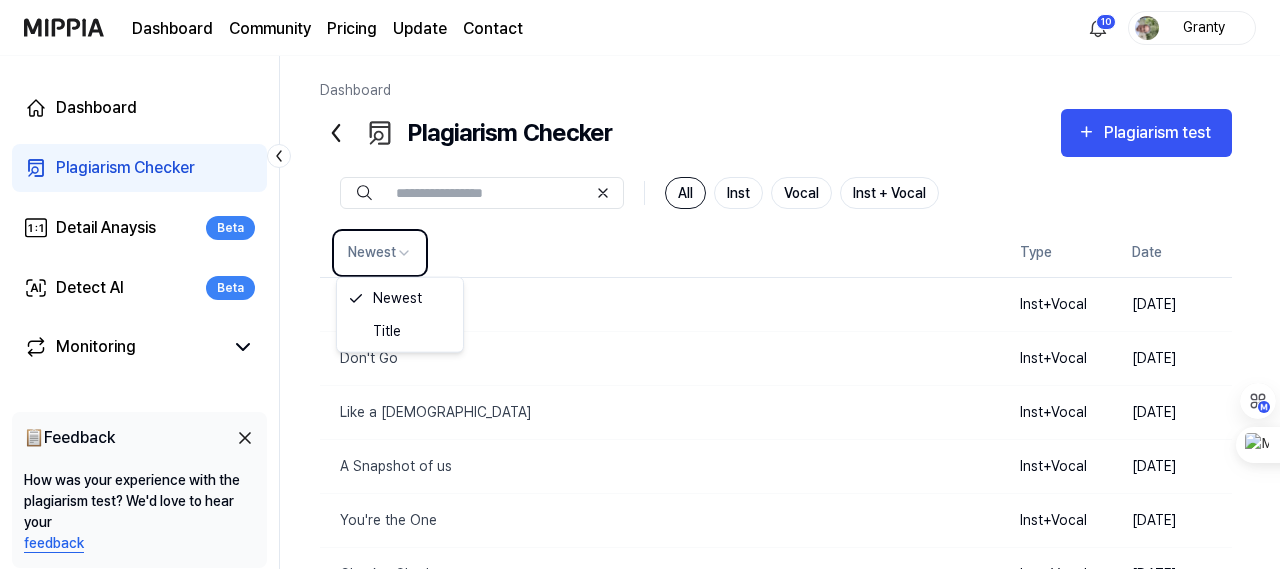 type 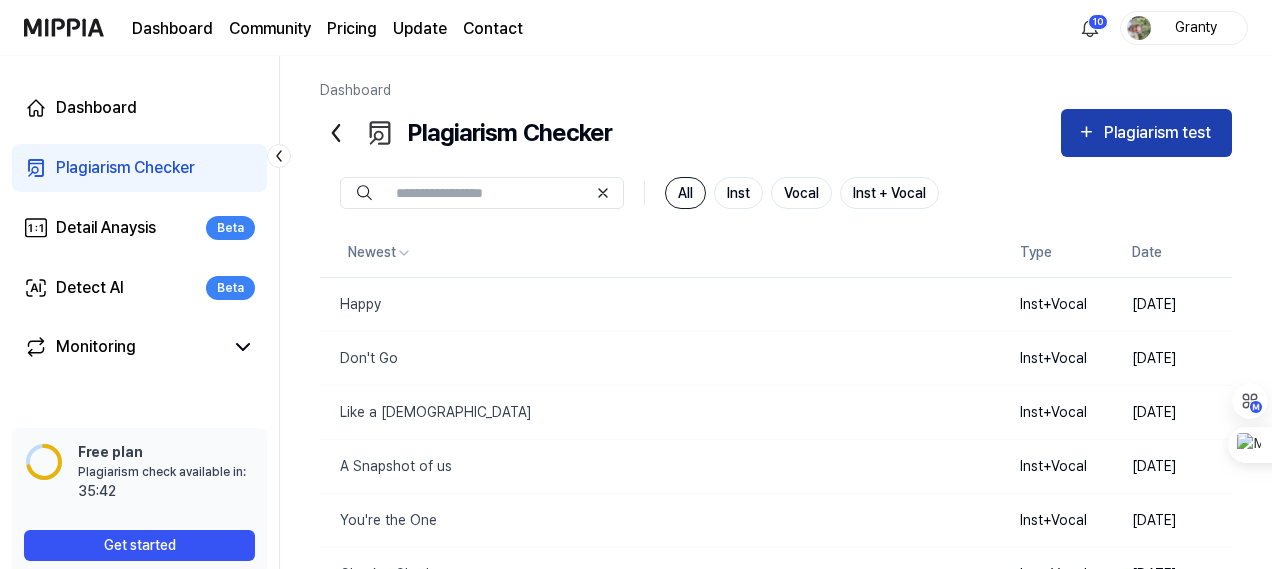 click on "Plagiarism test" at bounding box center (1160, 133) 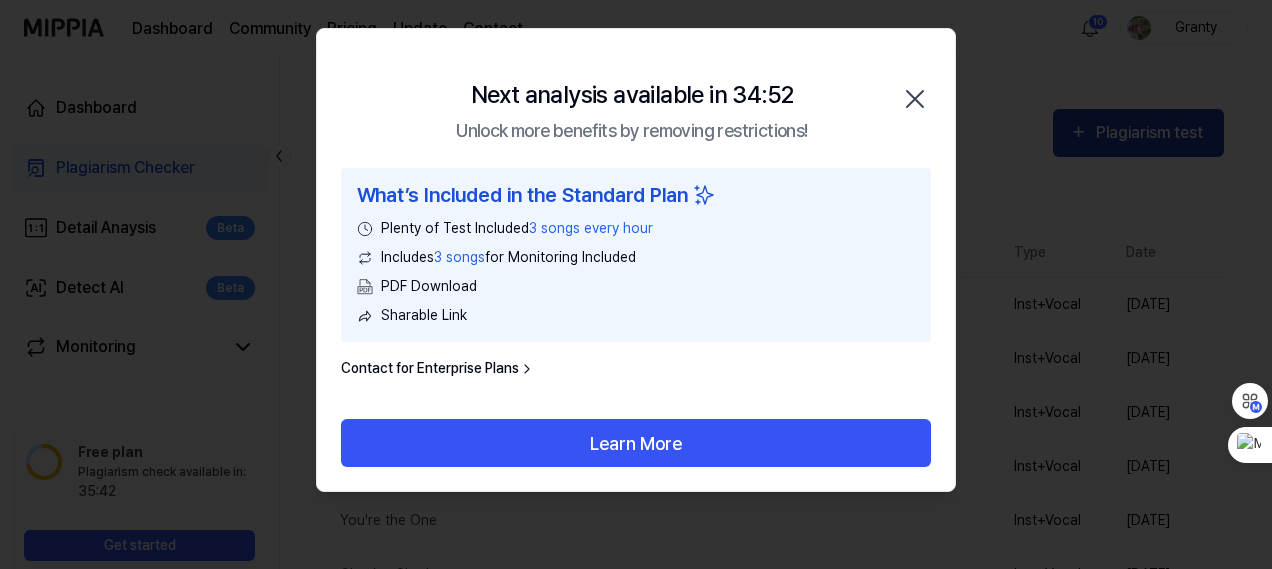 type 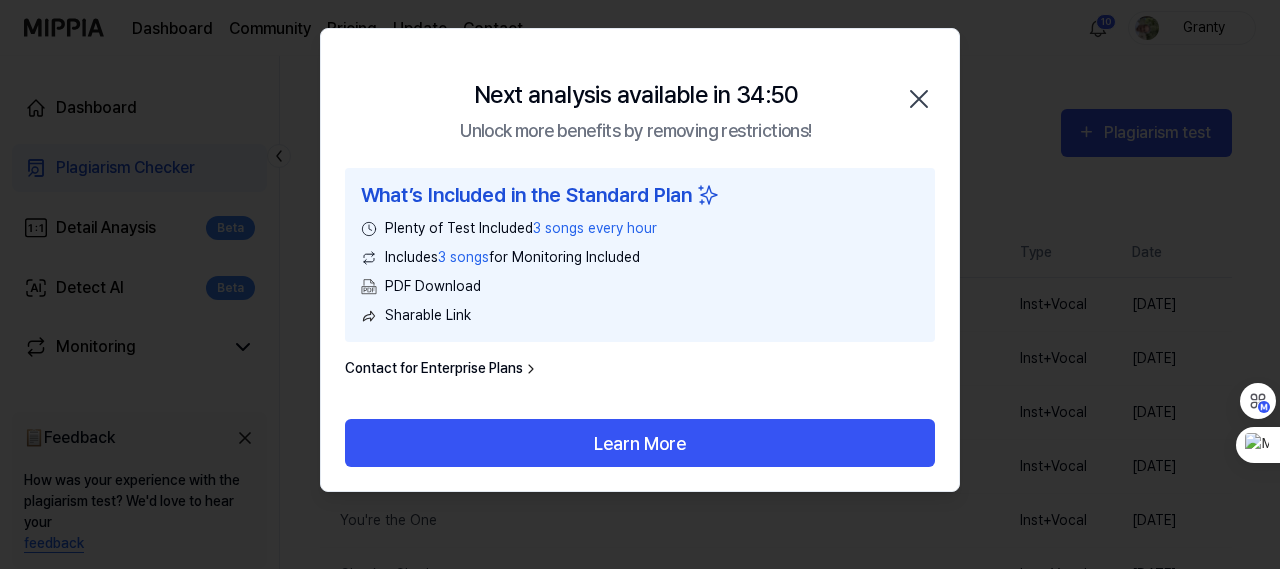 click 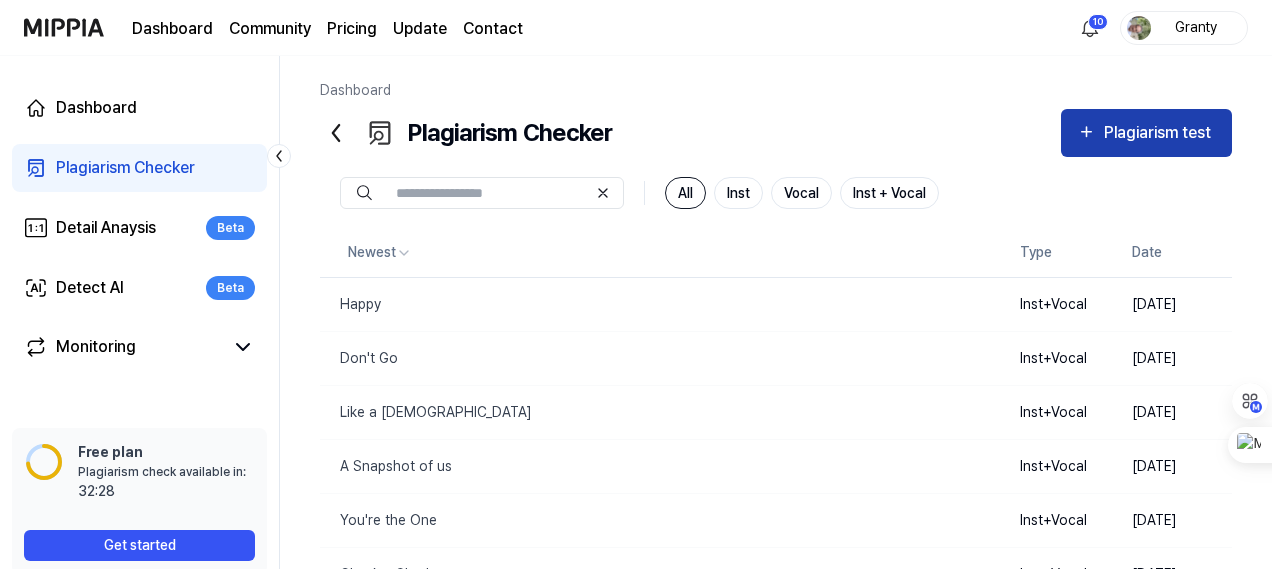 click on "Plagiarism test" at bounding box center [1146, 133] 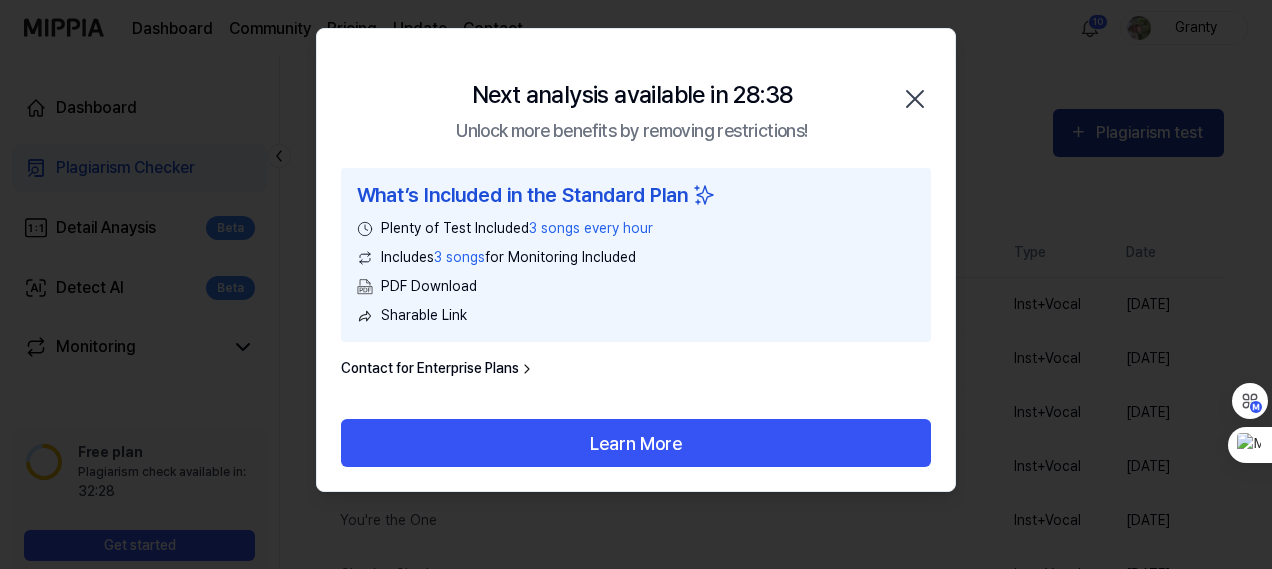 type 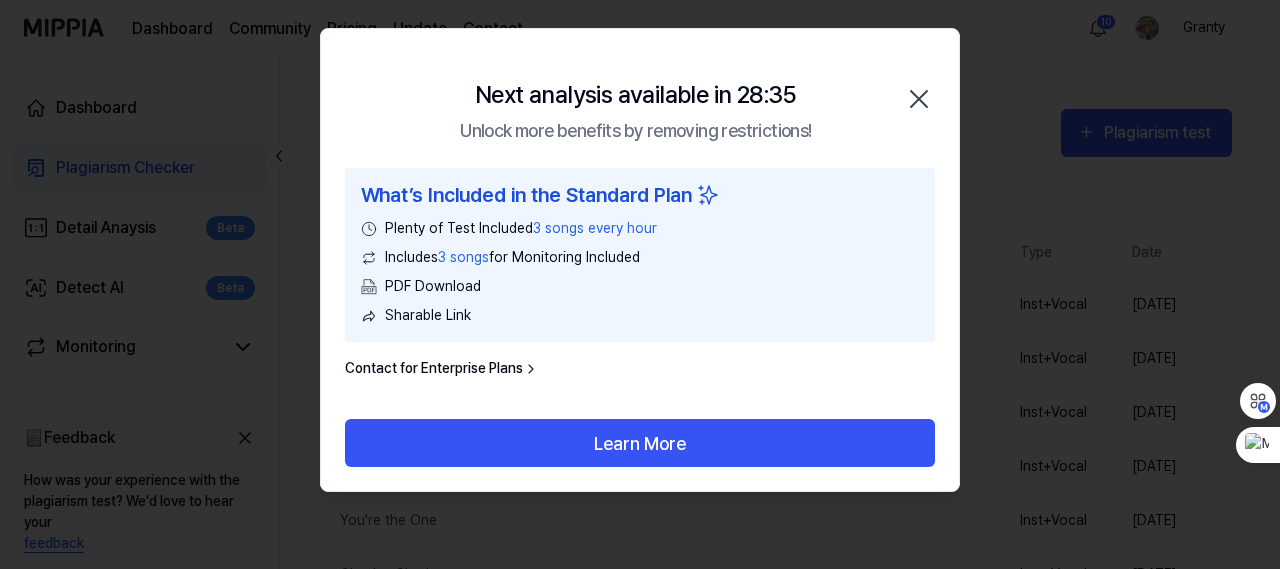 click 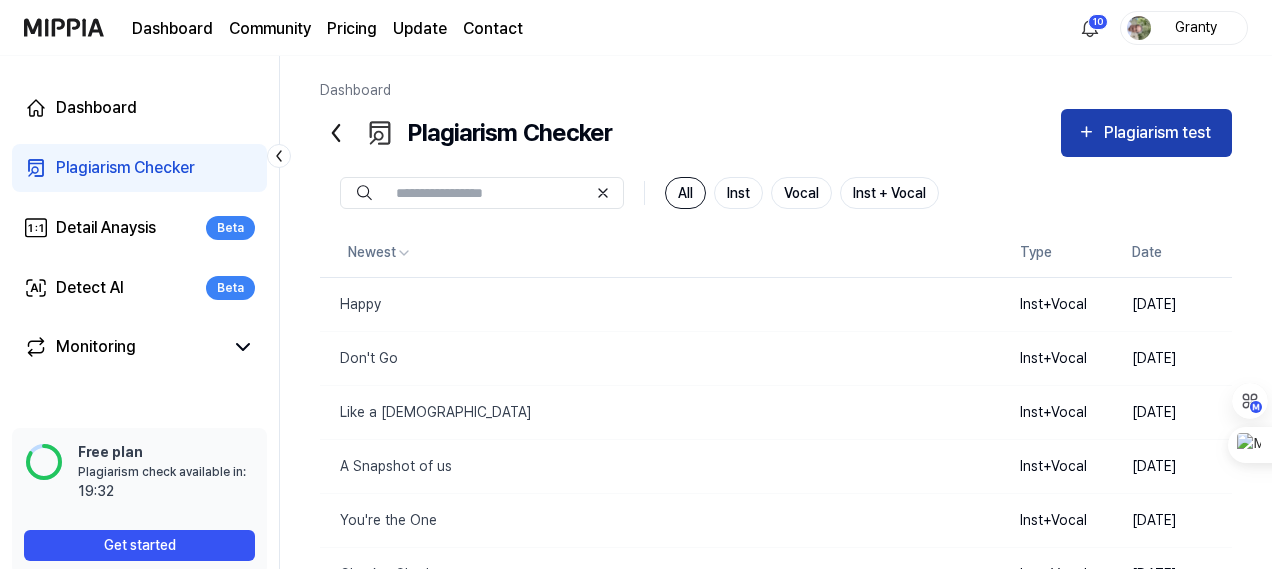 click on "Plagiarism test" at bounding box center [1160, 133] 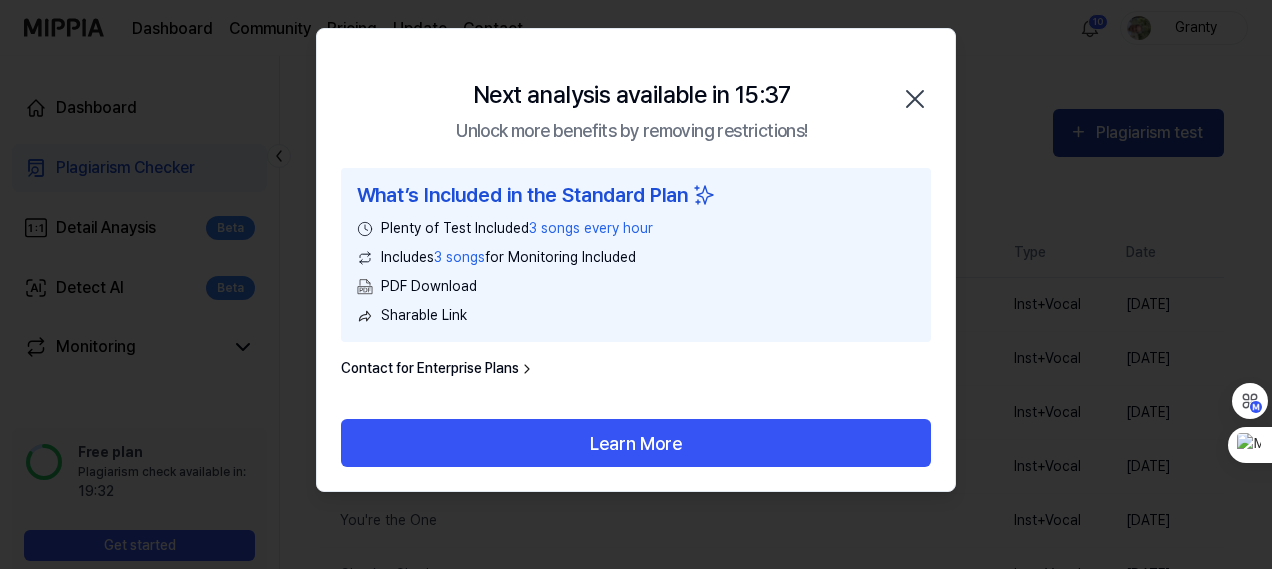 type 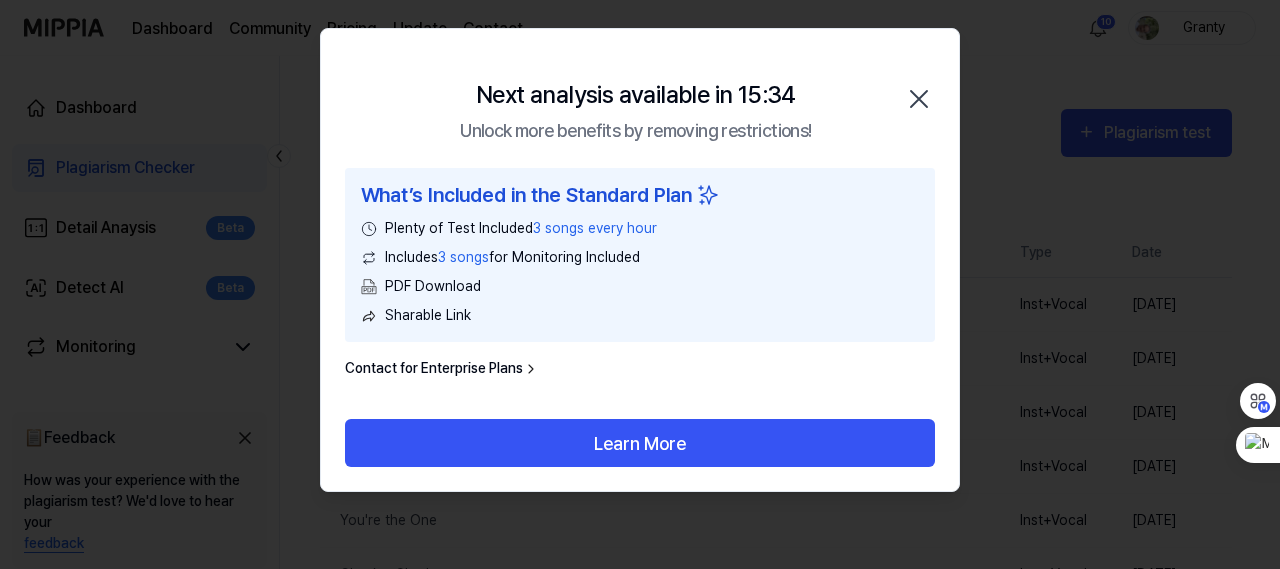 click 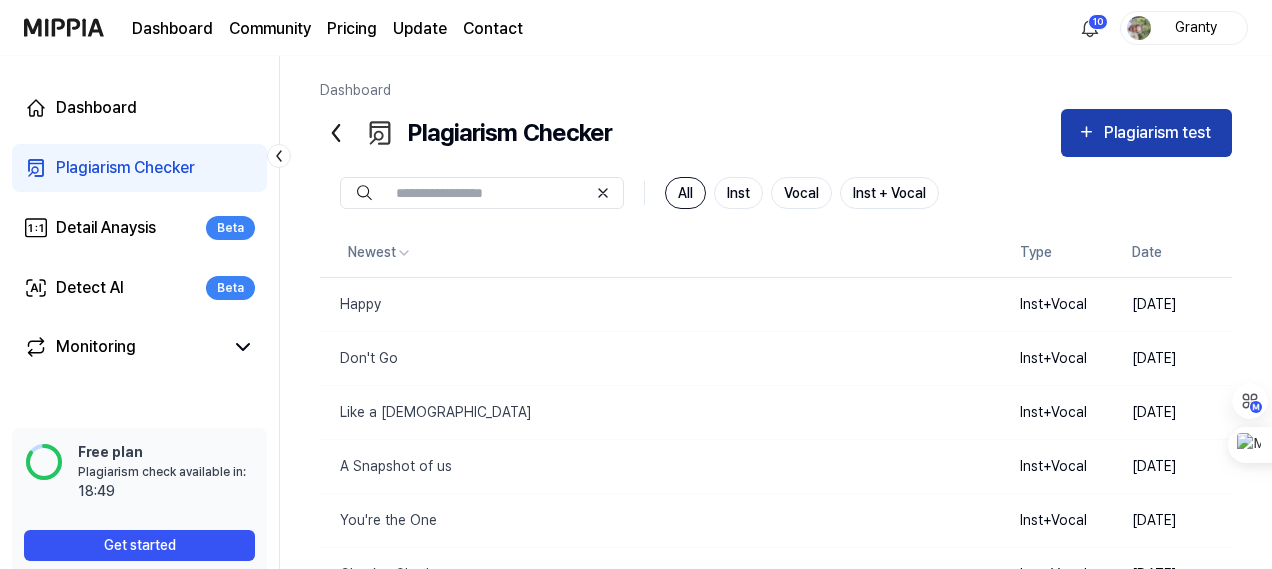 click on "Plagiarism test" at bounding box center (1160, 133) 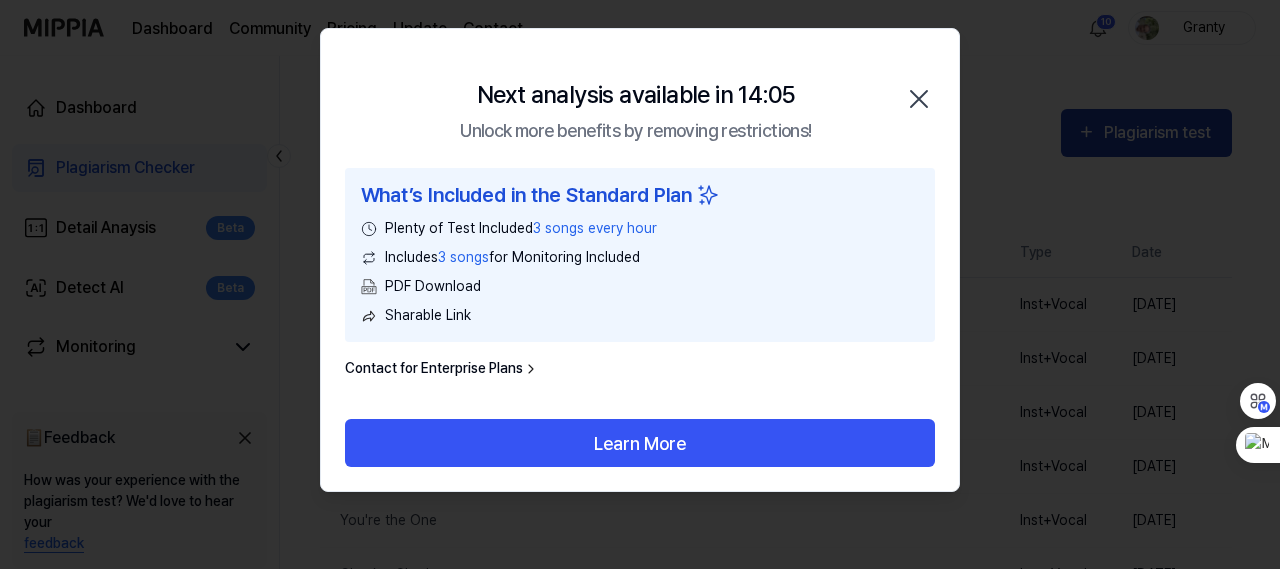 type 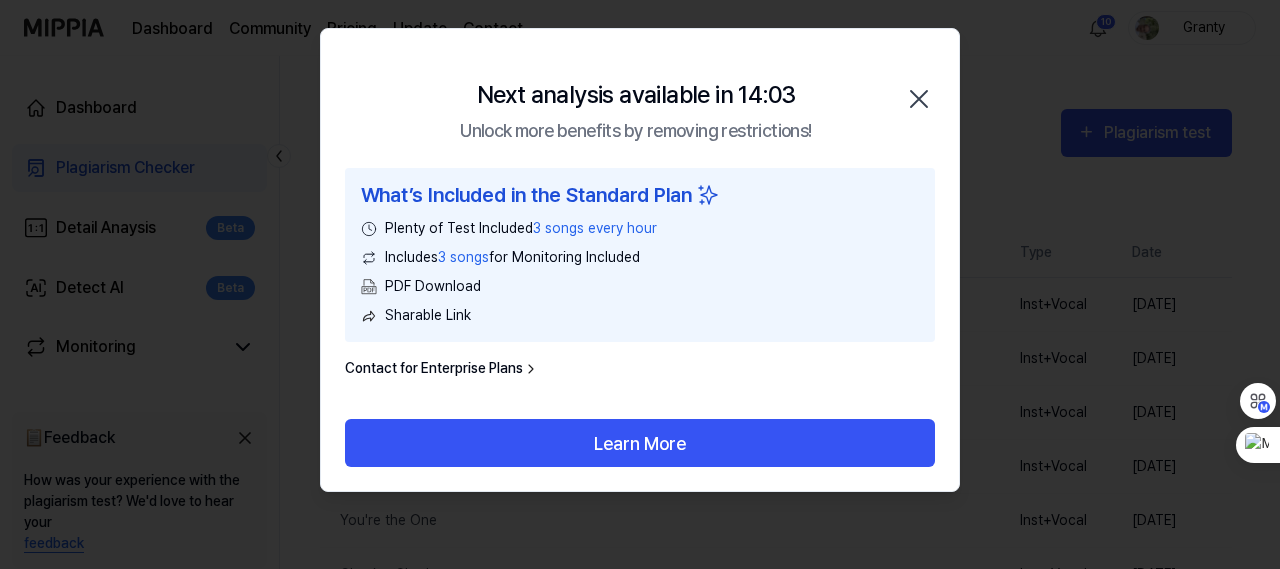 click 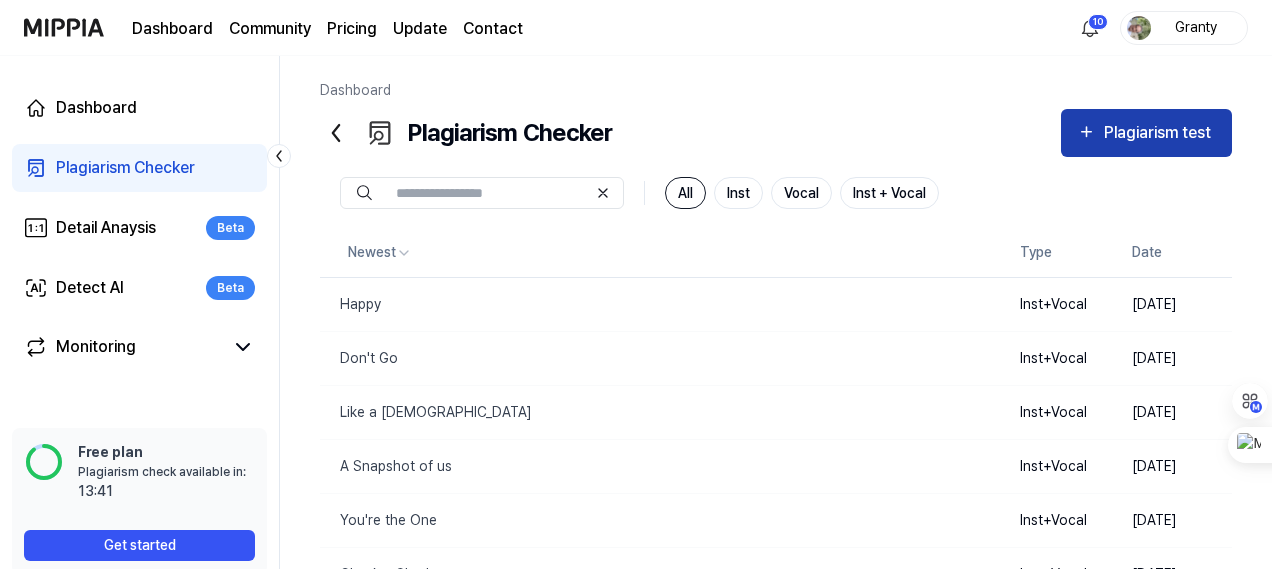 click on "Plagiarism test" at bounding box center [1160, 133] 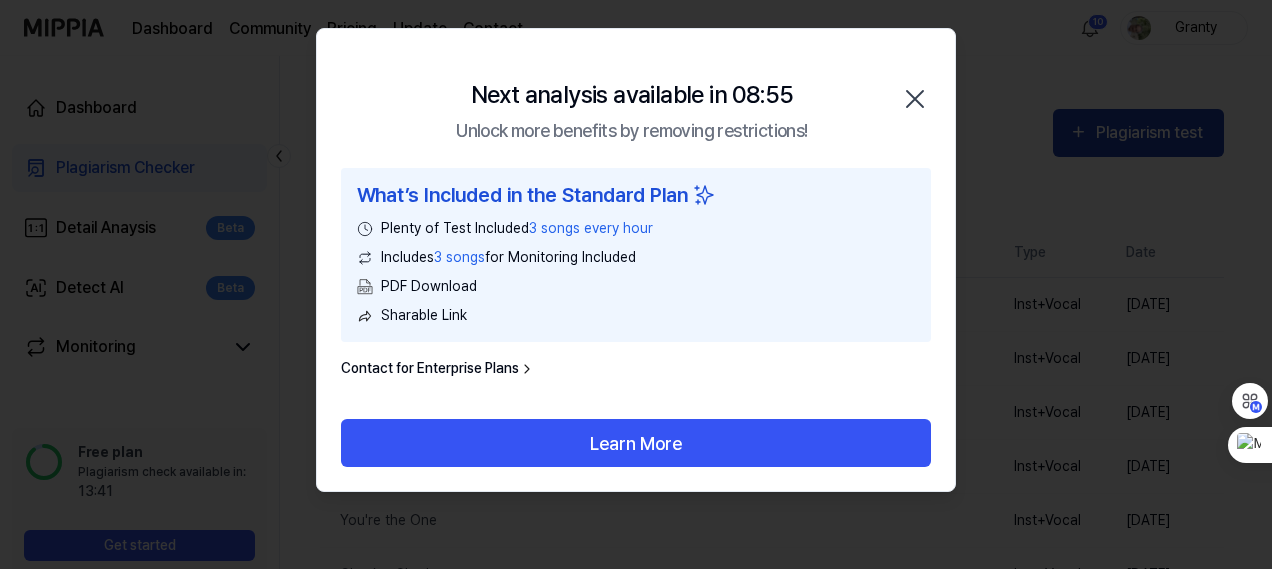 type 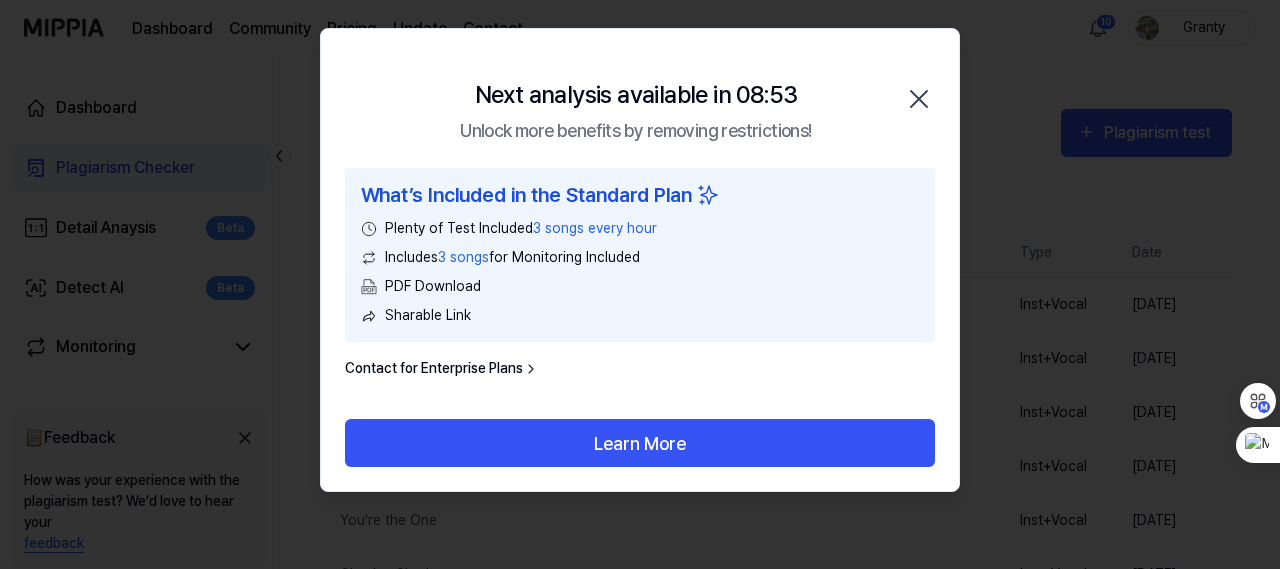 click 